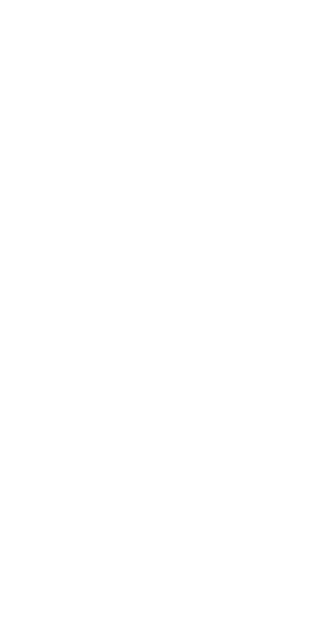 scroll, scrollTop: 0, scrollLeft: 0, axis: both 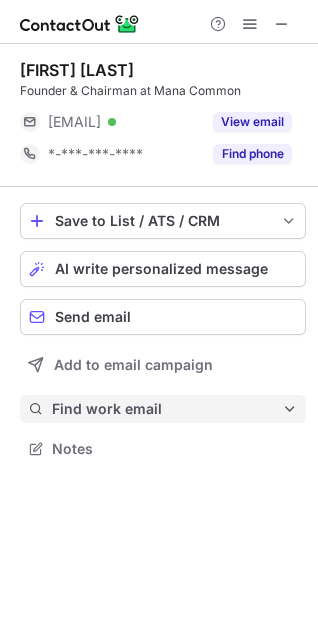 click on "Find work email" at bounding box center (167, 409) 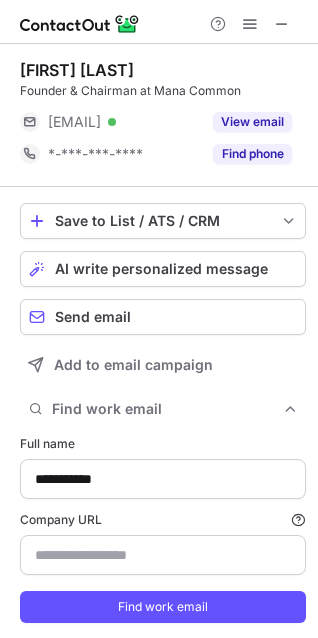 scroll, scrollTop: 10, scrollLeft: 10, axis: both 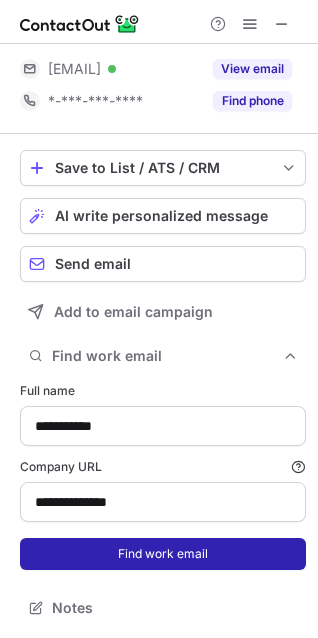 click on "Find work email" at bounding box center (163, 554) 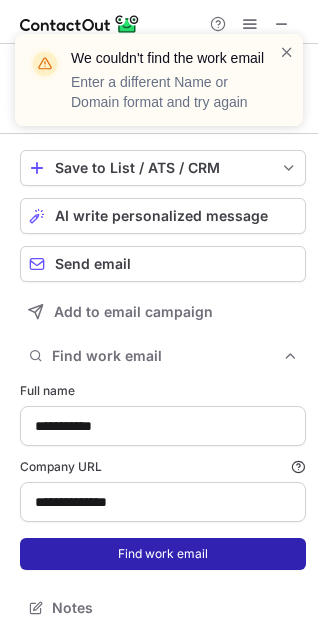 click on "Find work email" at bounding box center (163, 554) 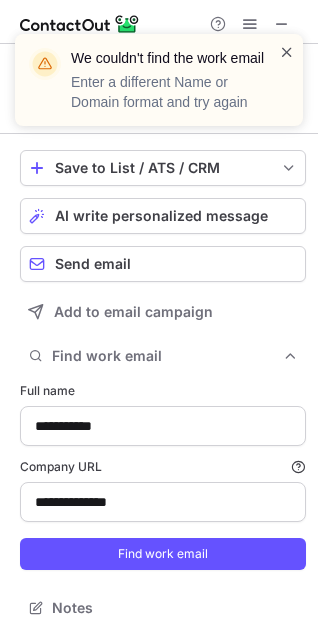 click at bounding box center (287, 52) 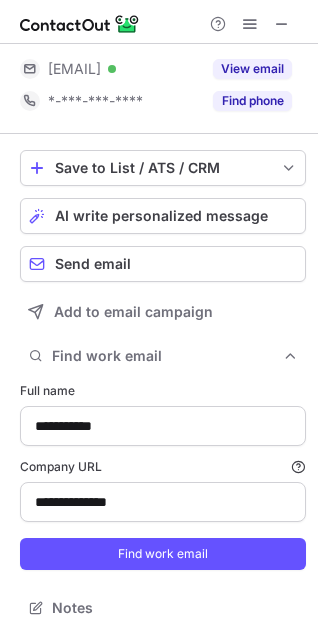 scroll, scrollTop: 0, scrollLeft: 0, axis: both 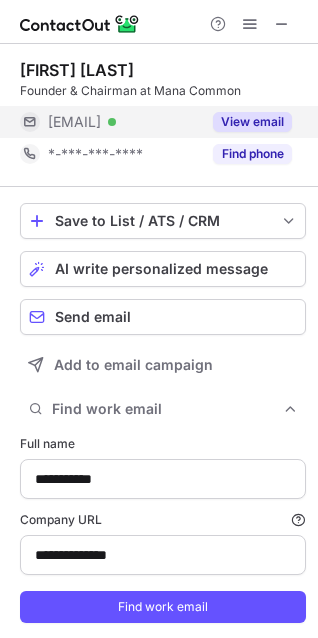 click on "View email" at bounding box center (252, 122) 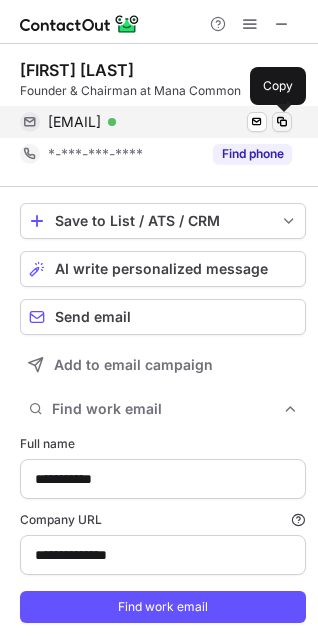 click at bounding box center (282, 122) 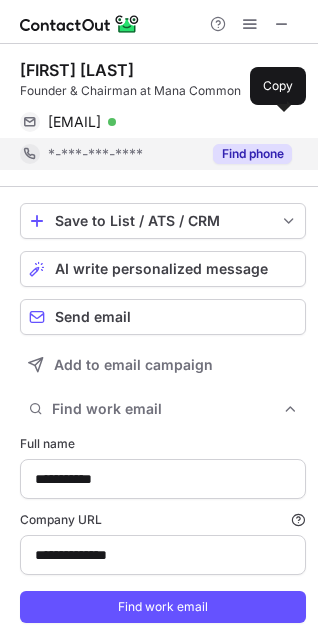 click on "Find phone" at bounding box center [252, 154] 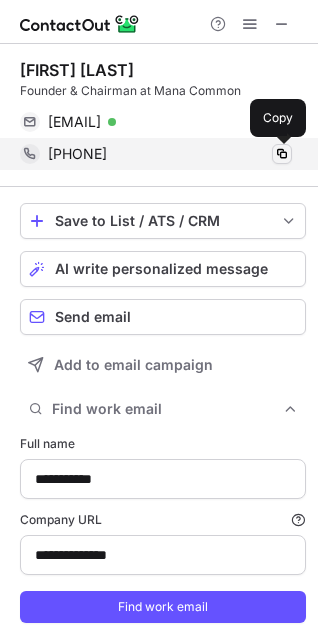 click at bounding box center [282, 154] 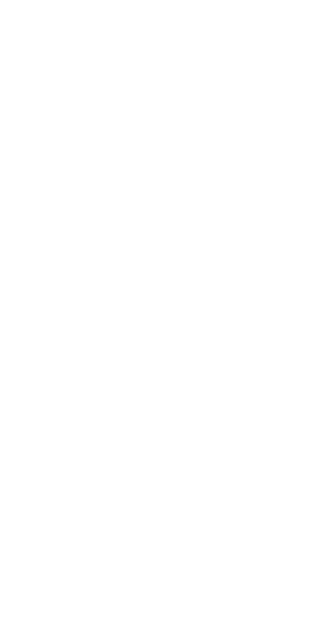 scroll, scrollTop: 0, scrollLeft: 0, axis: both 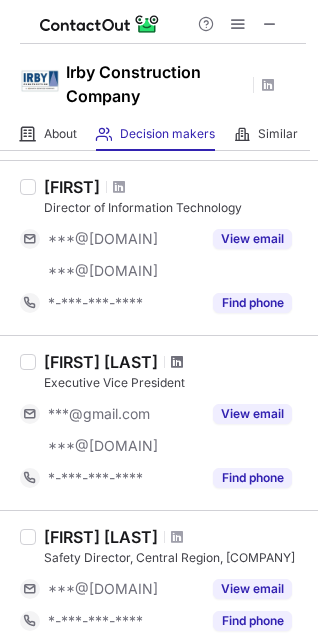 click at bounding box center [177, 12] 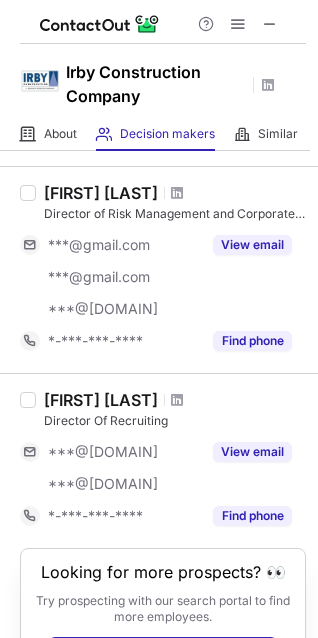 scroll, scrollTop: 1553, scrollLeft: 0, axis: vertical 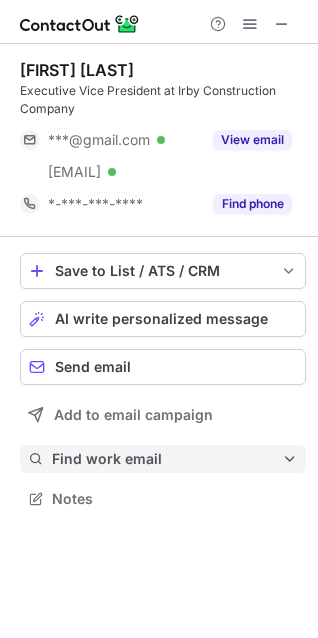 click on "Find work email" at bounding box center (167, 459) 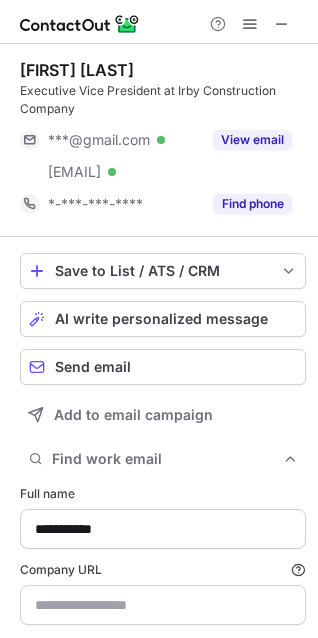 scroll, scrollTop: 10, scrollLeft: 10, axis: both 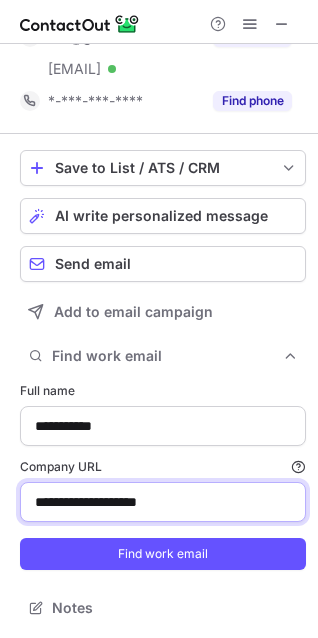 click on "[REDACTED]" at bounding box center (163, 502) 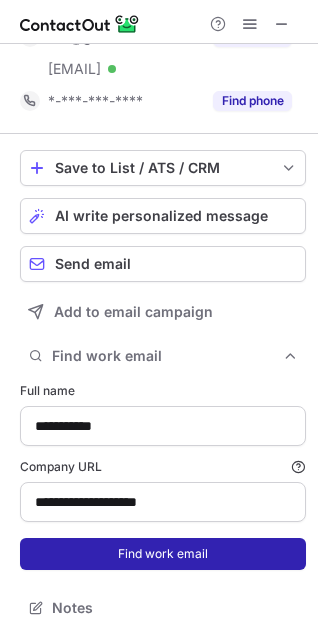 click on "Find work email" at bounding box center [163, 554] 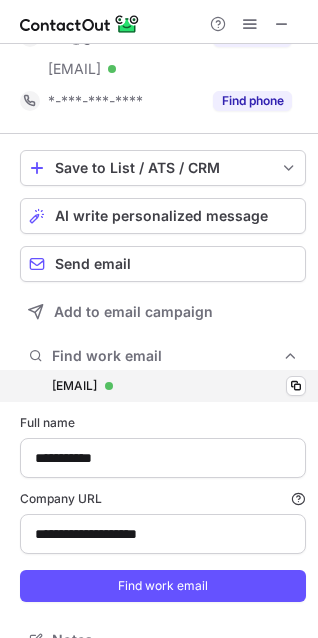scroll, scrollTop: 10, scrollLeft: 10, axis: both 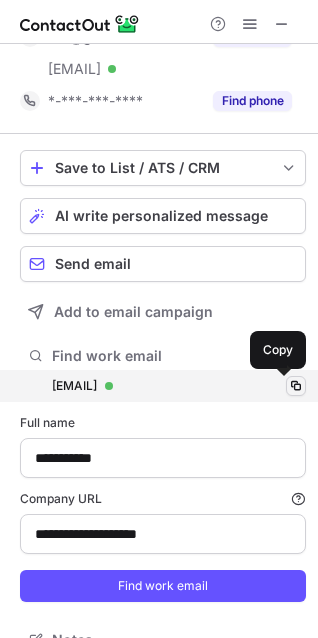 click at bounding box center [296, 386] 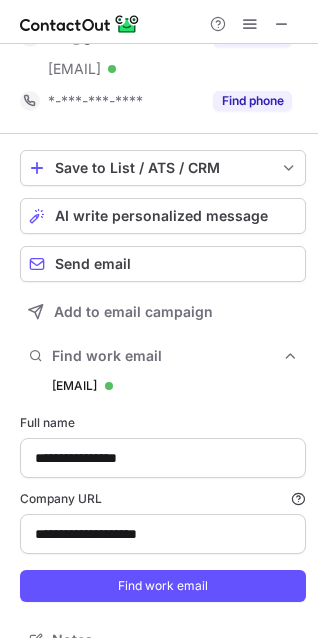 scroll, scrollTop: 653, scrollLeft: 304, axis: both 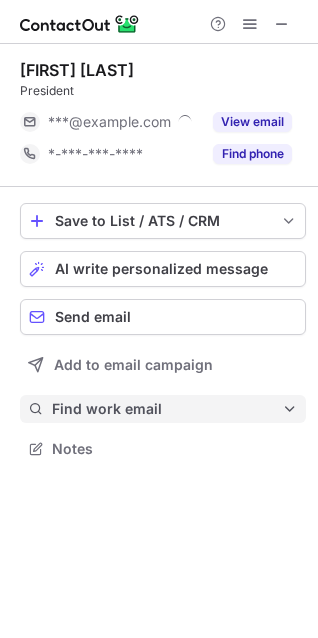 click on "Find work email" at bounding box center (167, 409) 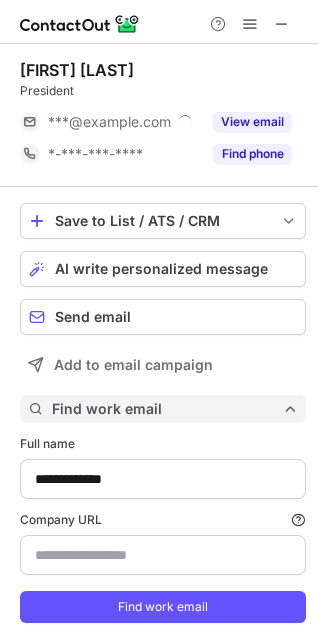 scroll, scrollTop: 10, scrollLeft: 10, axis: both 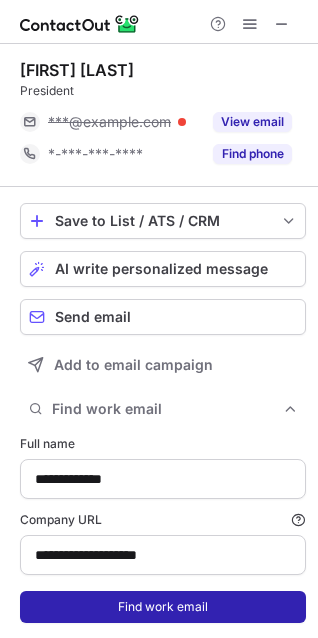 click on "Find work email" at bounding box center [163, 607] 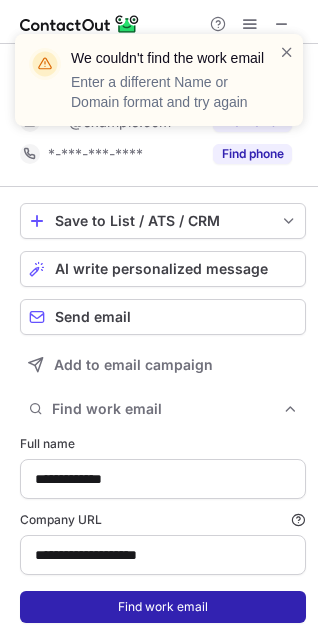 click on "Find work email" at bounding box center (163, 607) 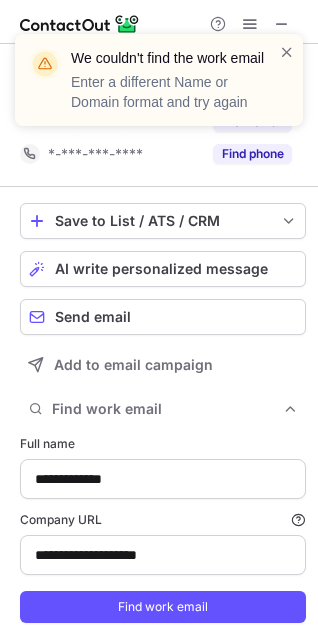 scroll, scrollTop: 615, scrollLeft: 304, axis: both 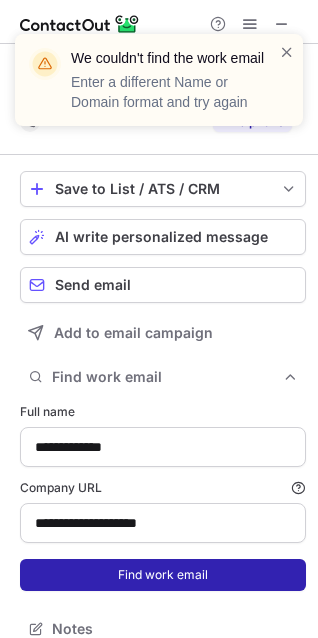click on "Find work email" at bounding box center [163, 575] 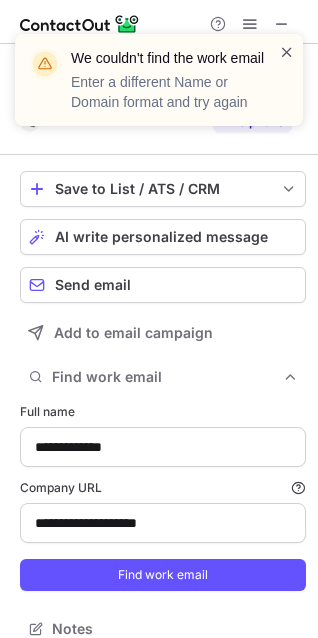 click at bounding box center [287, 52] 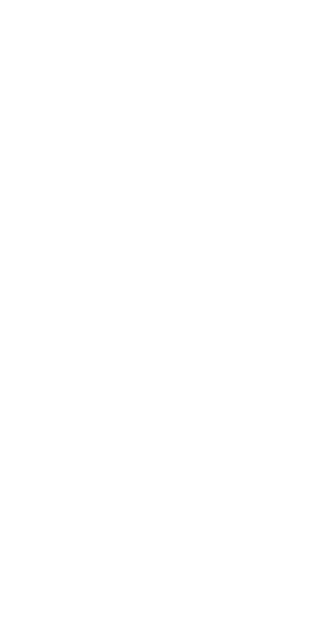 scroll, scrollTop: 0, scrollLeft: 0, axis: both 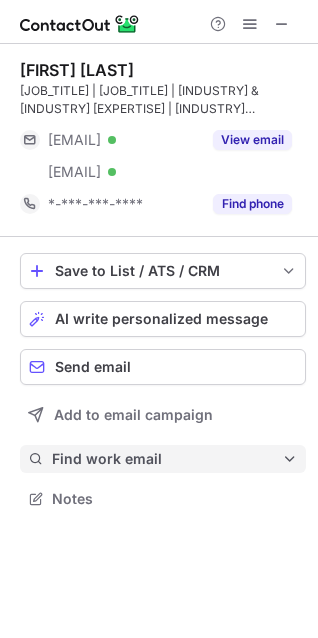click on "Find work email" at bounding box center (167, 459) 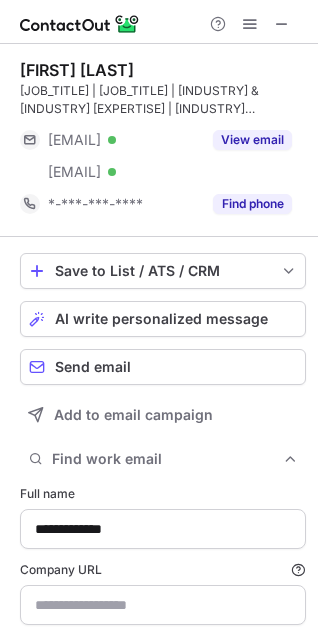 scroll, scrollTop: 10, scrollLeft: 10, axis: both 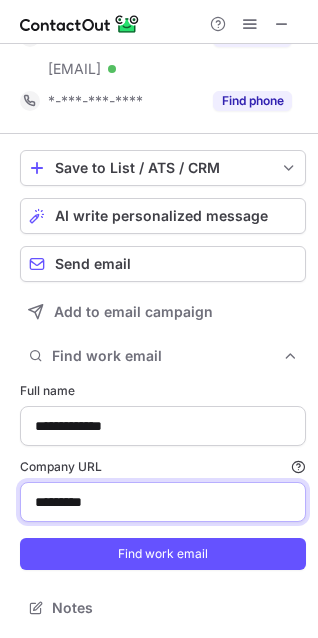 click on "*********" at bounding box center (163, 502) 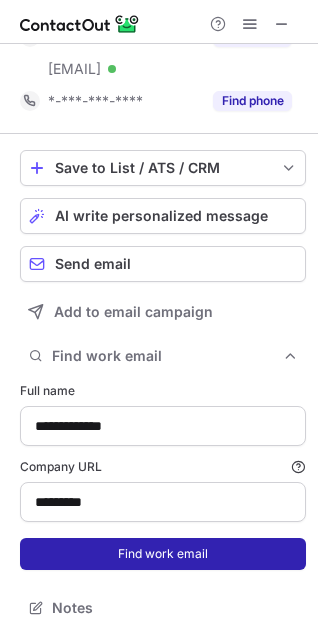 click on "Find work email" at bounding box center (163, 554) 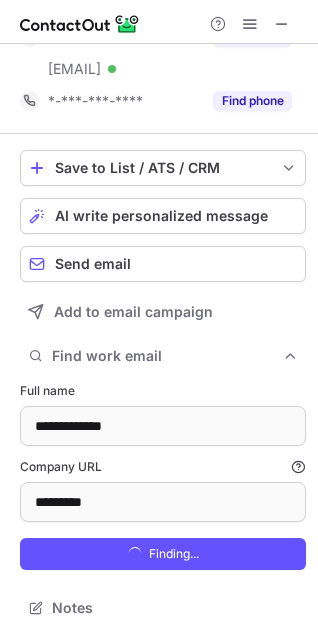 scroll, scrollTop: 10, scrollLeft: 10, axis: both 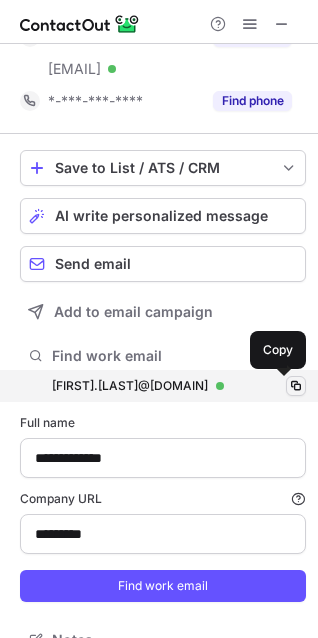 click at bounding box center [296, 386] 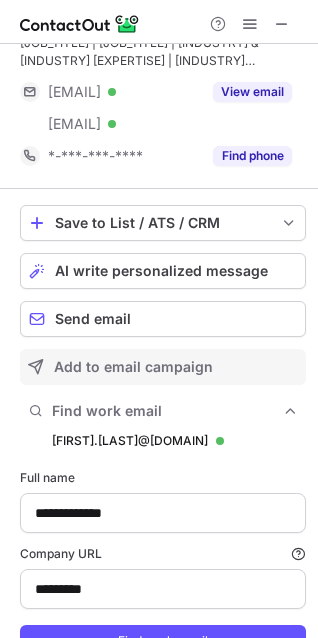 scroll, scrollTop: 0, scrollLeft: 0, axis: both 